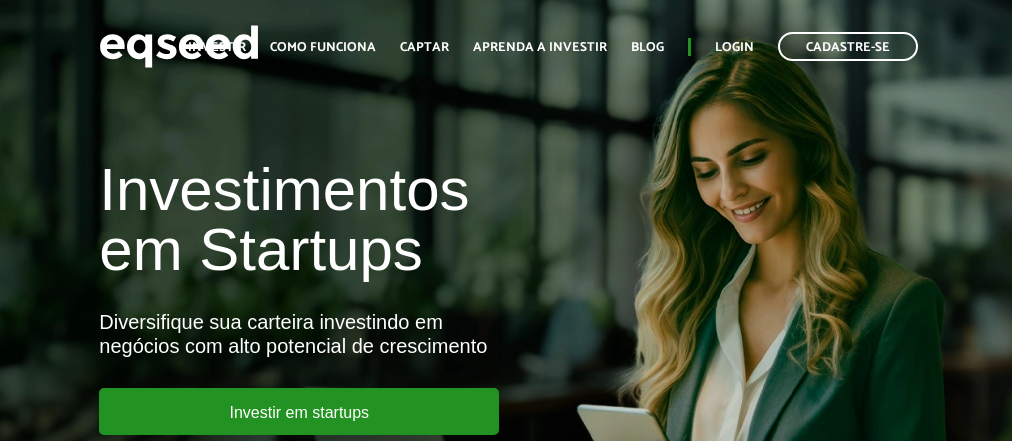scroll, scrollTop: 240, scrollLeft: 0, axis: vertical 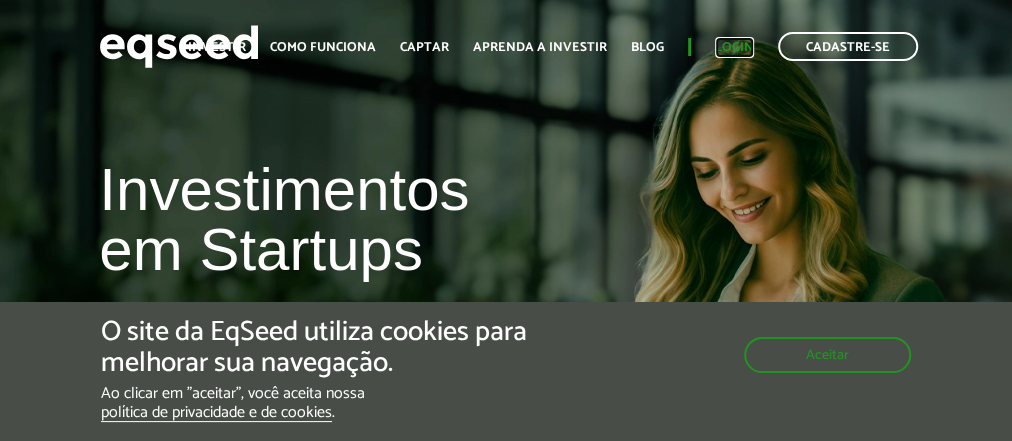 click on "Login" at bounding box center (734, 47) 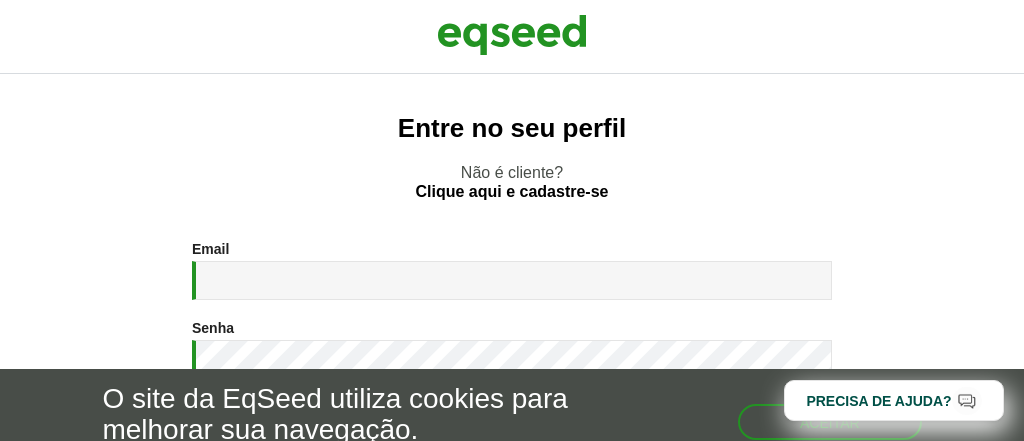 scroll, scrollTop: 0, scrollLeft: 0, axis: both 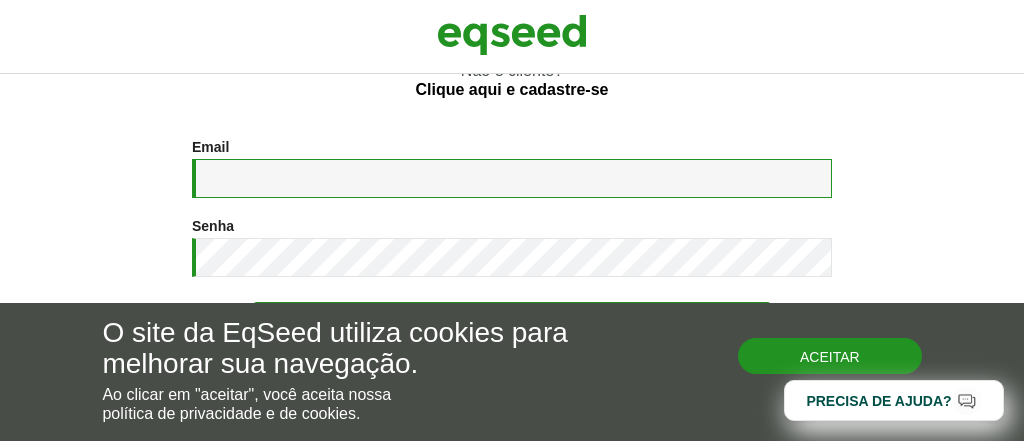 type on "**********" 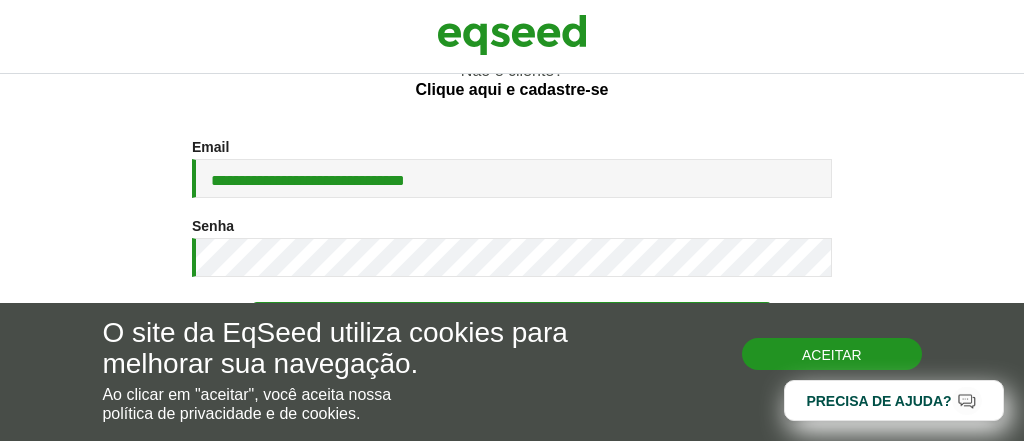click on "Aceitar" at bounding box center (832, 354) 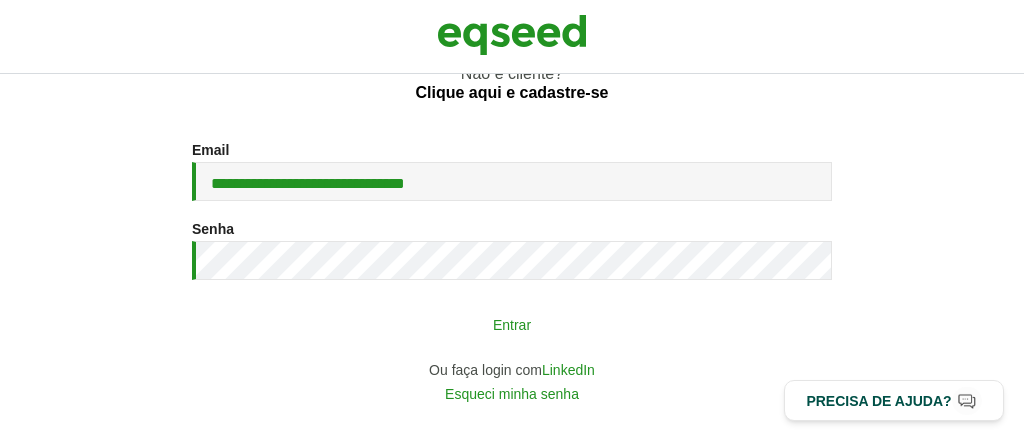 click on "Entrar" at bounding box center [512, 324] 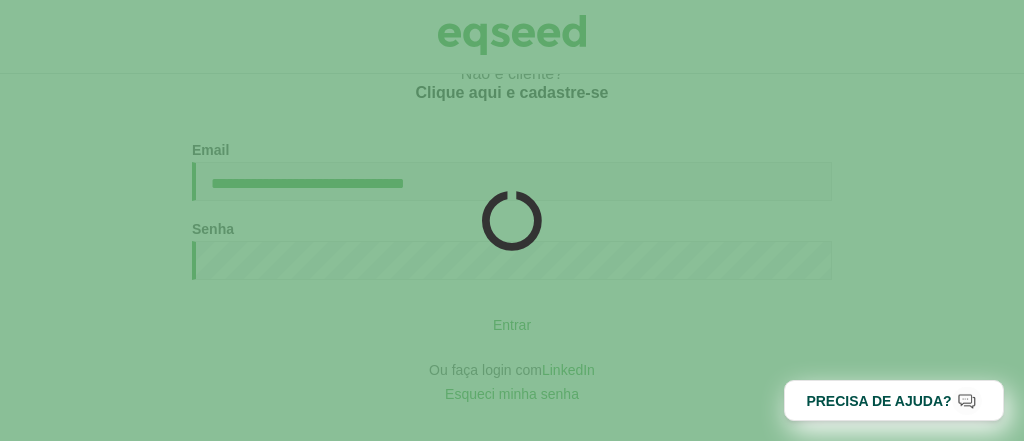 scroll, scrollTop: 99, scrollLeft: 0, axis: vertical 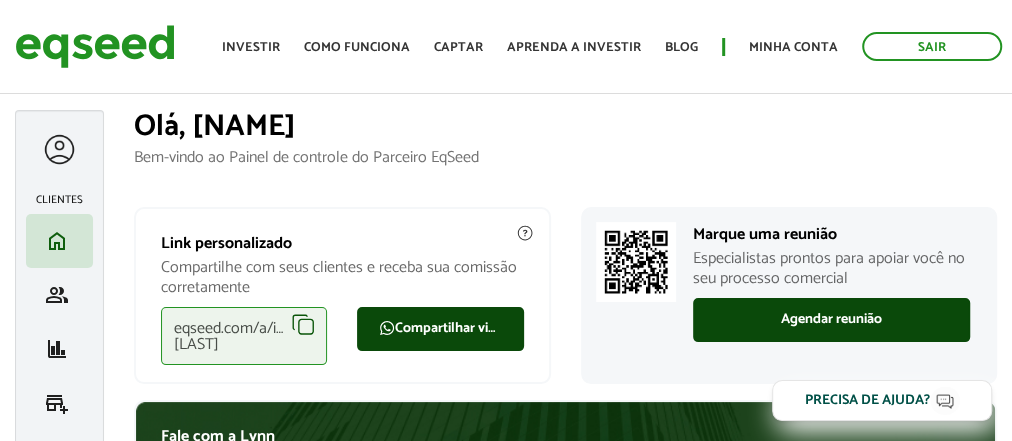 click on "eqseed.com/a/is/[NAME].[LAST]" at bounding box center [244, 336] 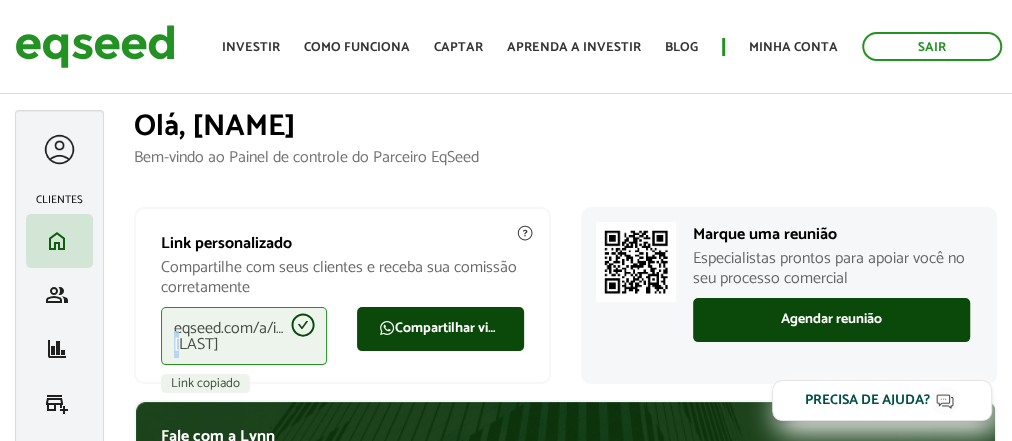 click on "eqseed.com/a/is/[NAME].[LAST]" at bounding box center [244, 336] 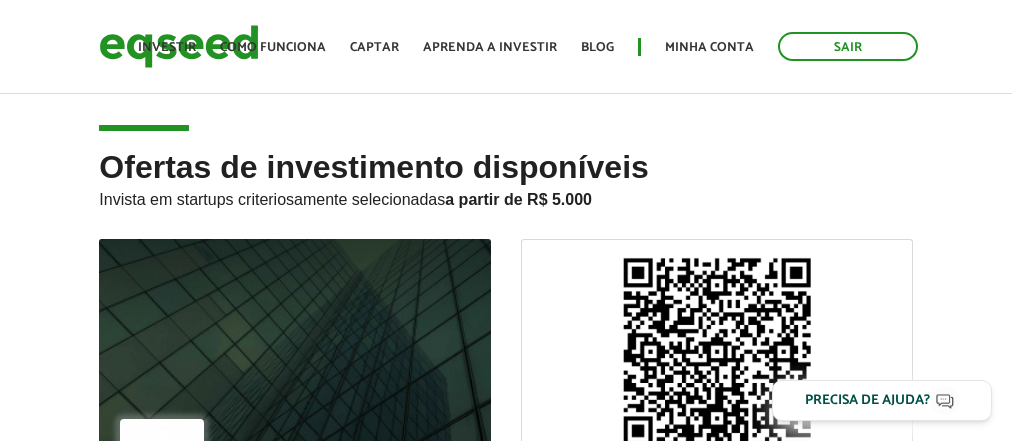 scroll, scrollTop: 0, scrollLeft: 0, axis: both 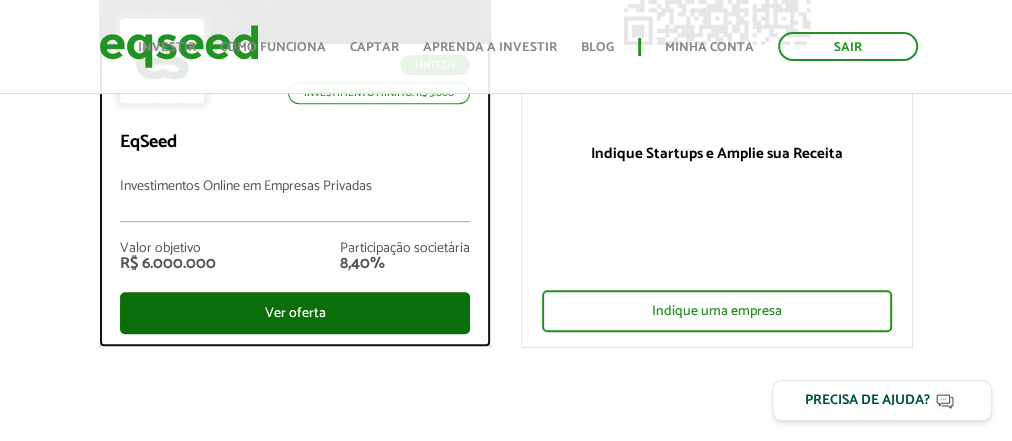 click on "Ver oferta" at bounding box center [295, 313] 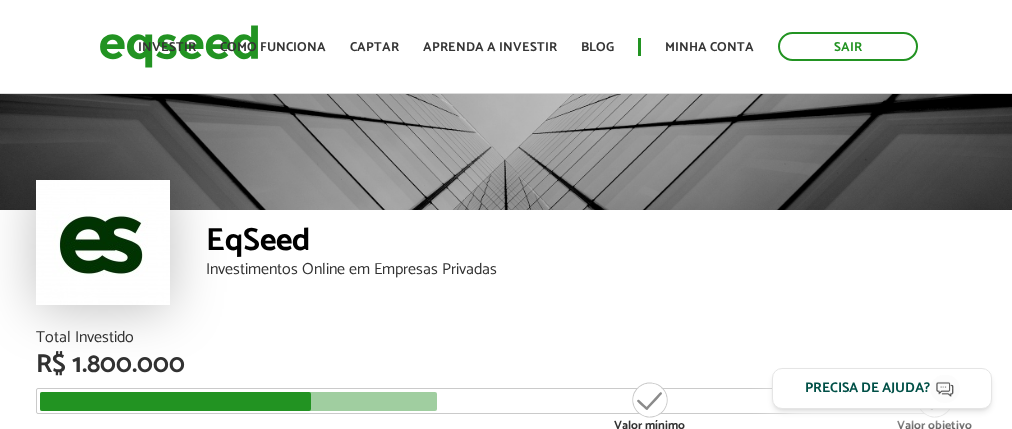 scroll, scrollTop: 0, scrollLeft: 0, axis: both 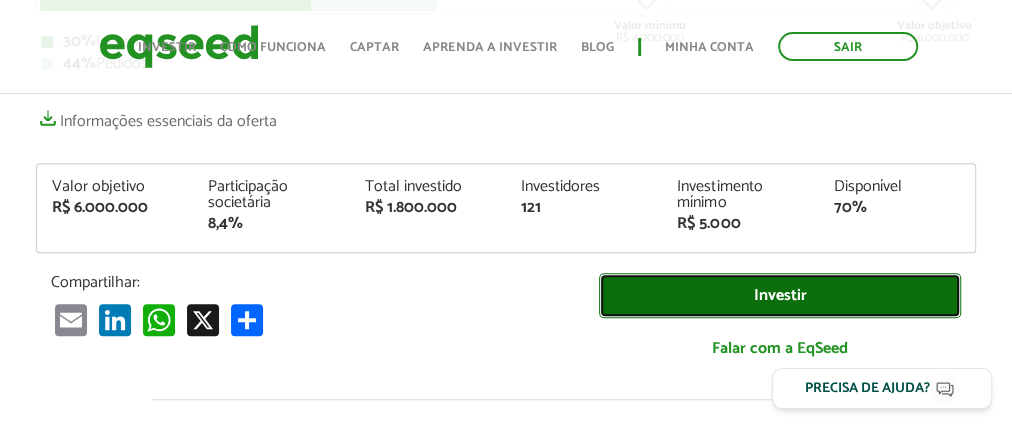 click on "Investir" at bounding box center (780, 295) 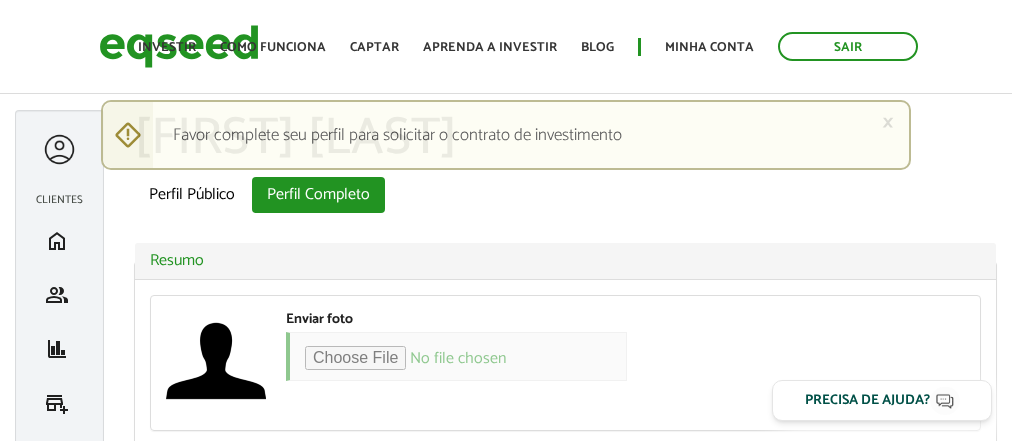 scroll, scrollTop: 0, scrollLeft: 0, axis: both 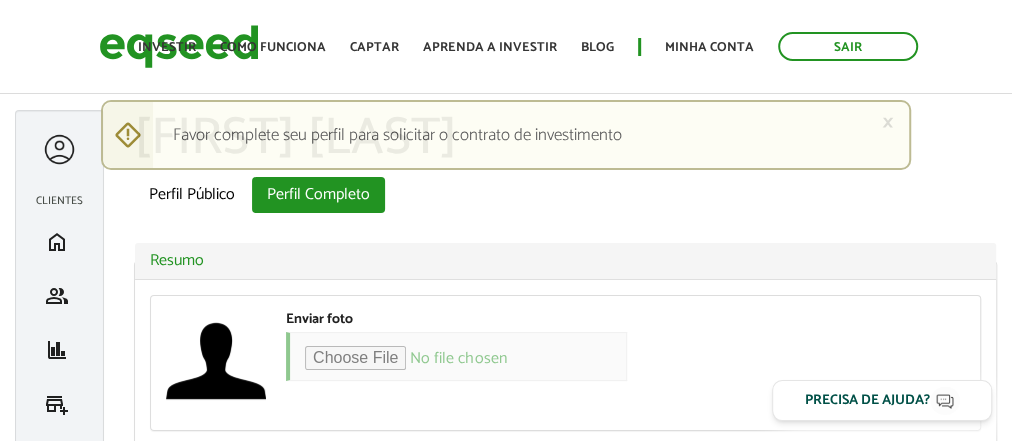 type on "**********" 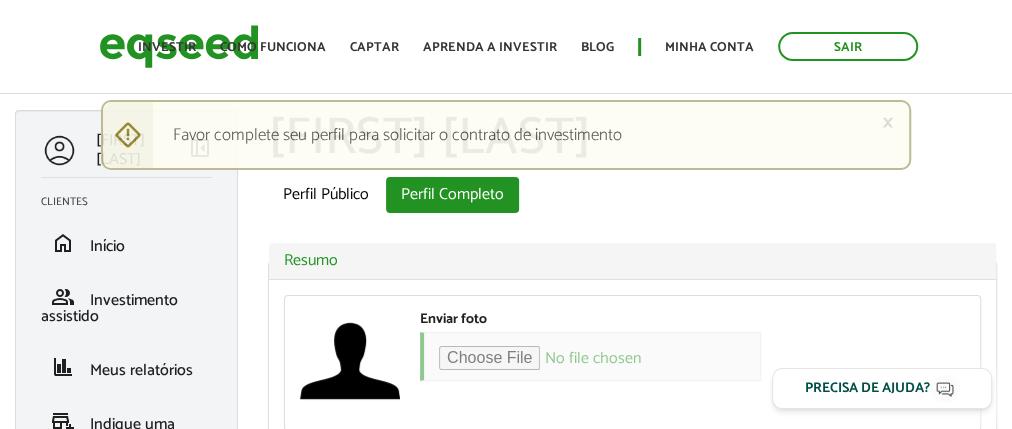 click at bounding box center [58, 150] 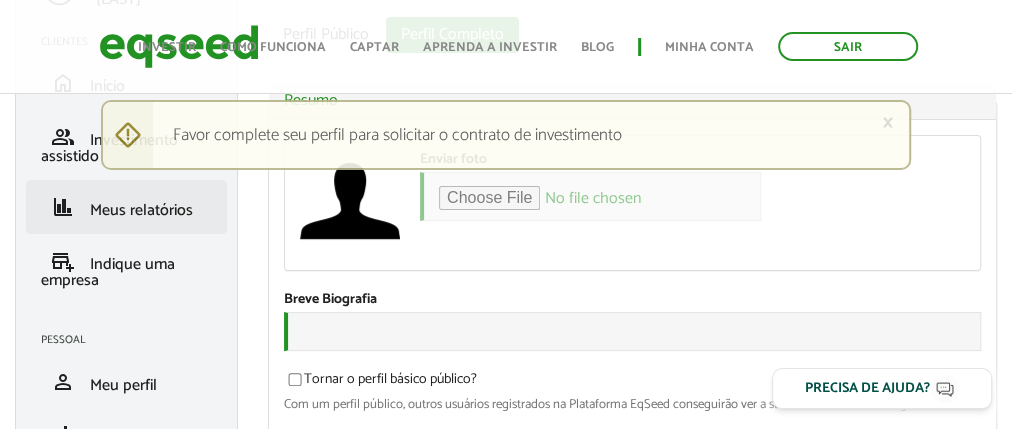 scroll, scrollTop: 80, scrollLeft: 0, axis: vertical 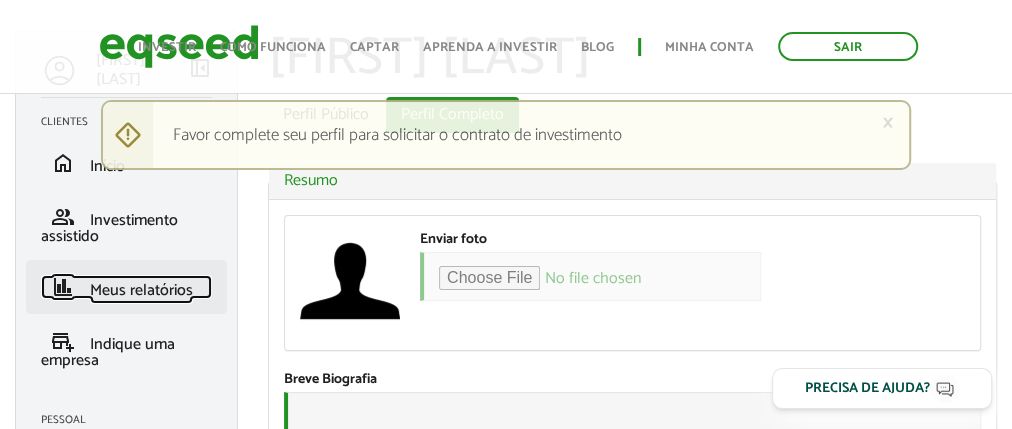click on "Meus relatórios" at bounding box center [141, 290] 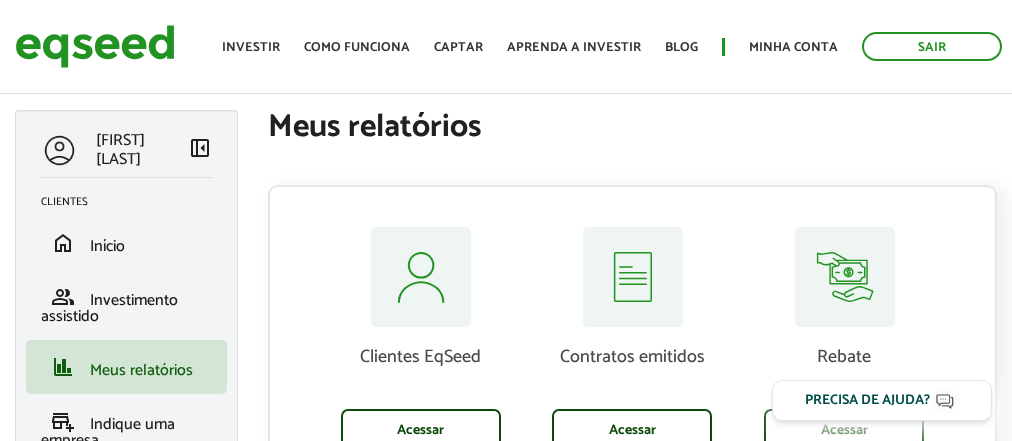 scroll, scrollTop: 0, scrollLeft: 0, axis: both 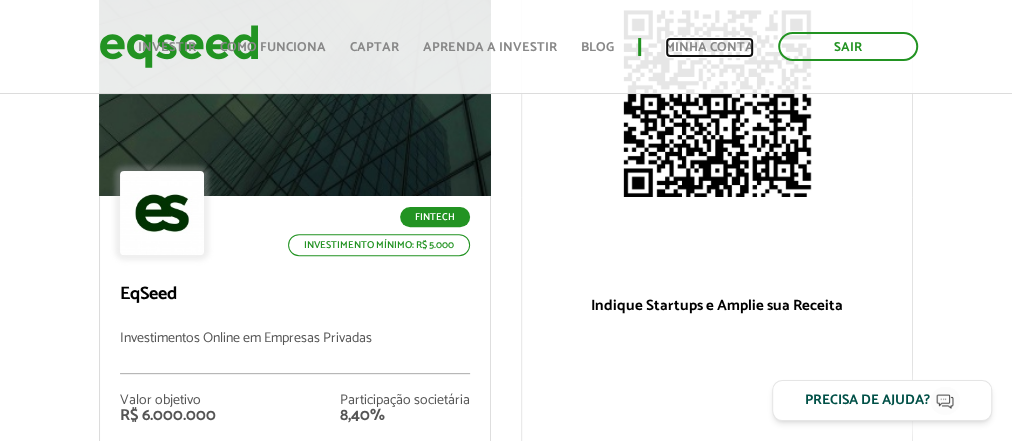 click on "Minha conta" at bounding box center [709, 47] 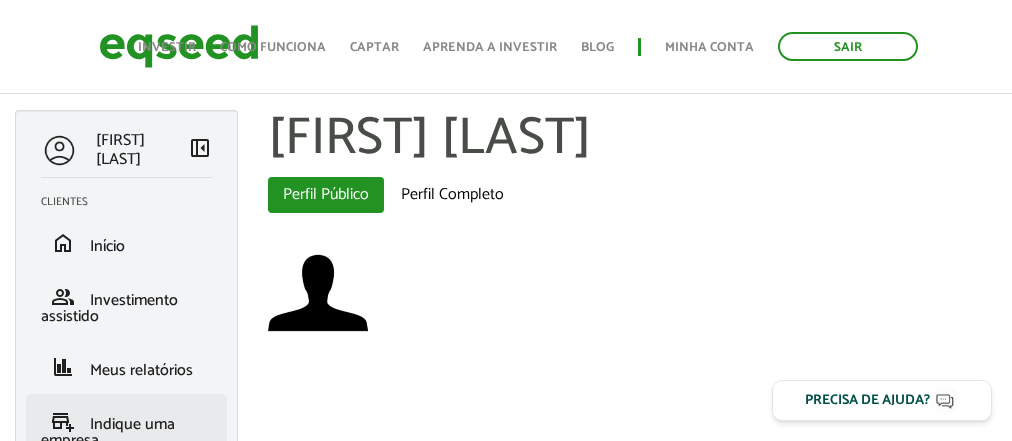 scroll, scrollTop: 160, scrollLeft: 0, axis: vertical 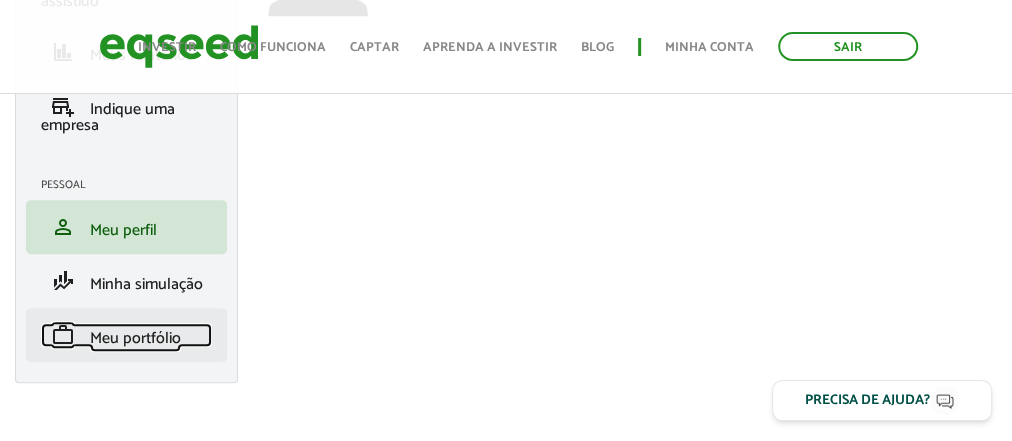 click on "Meu portfólio" at bounding box center [135, 338] 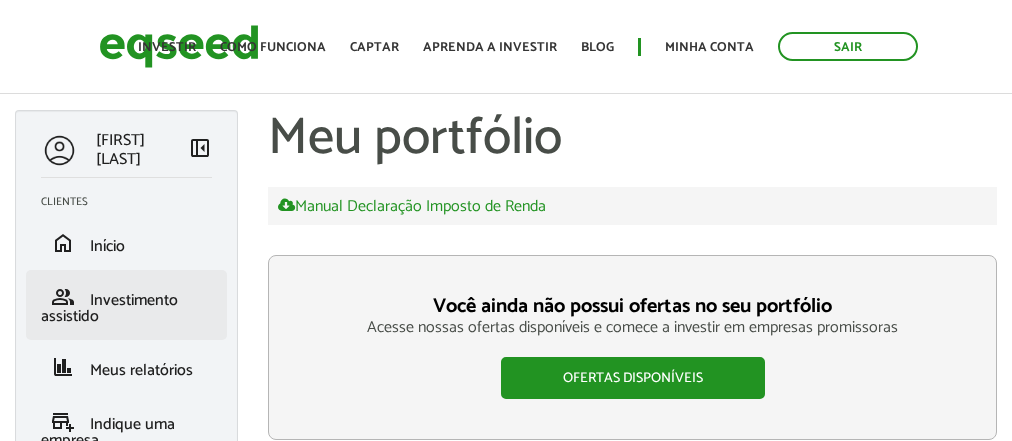 scroll, scrollTop: 0, scrollLeft: 0, axis: both 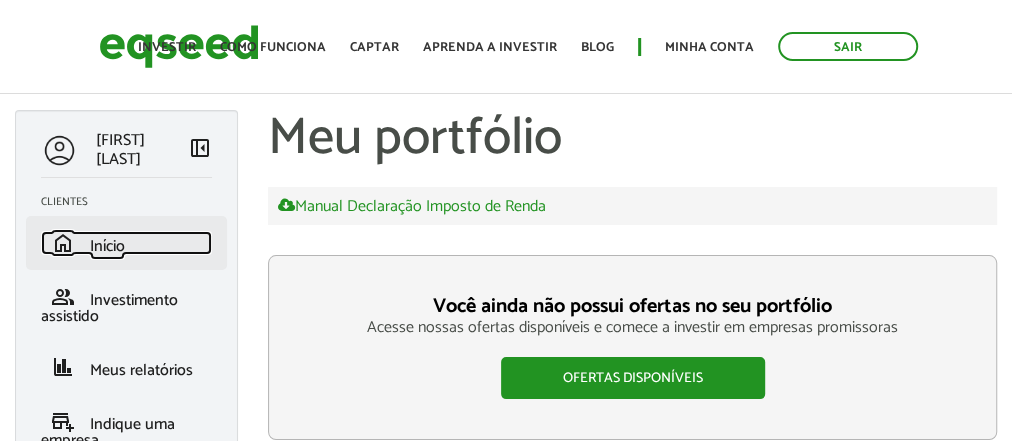 click on "home Início" at bounding box center [126, 243] 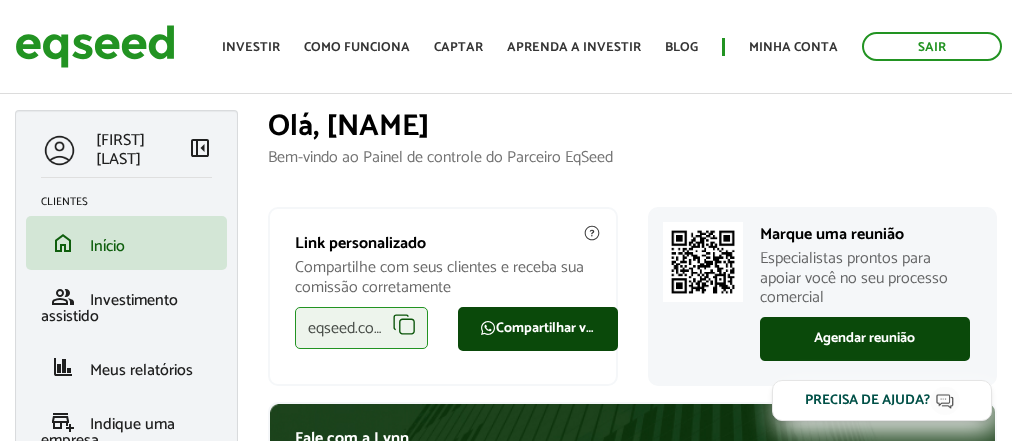 scroll, scrollTop: 0, scrollLeft: 0, axis: both 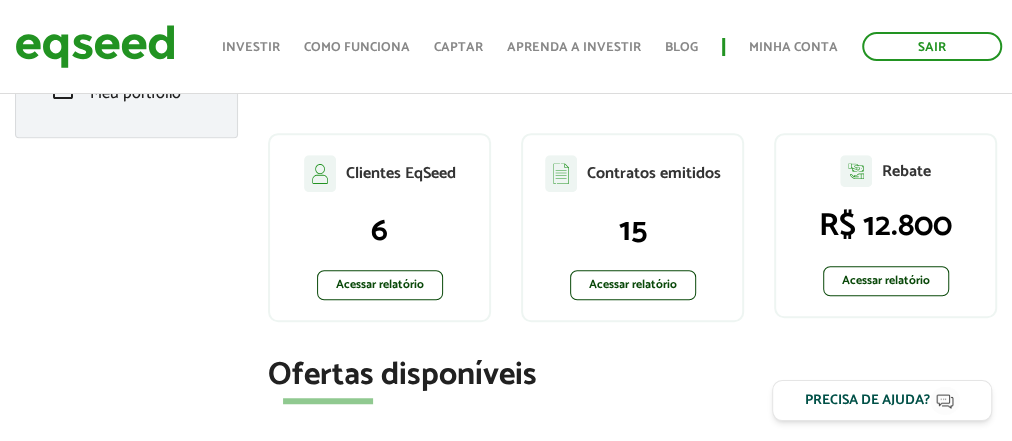 click on "6" at bounding box center (379, 231) 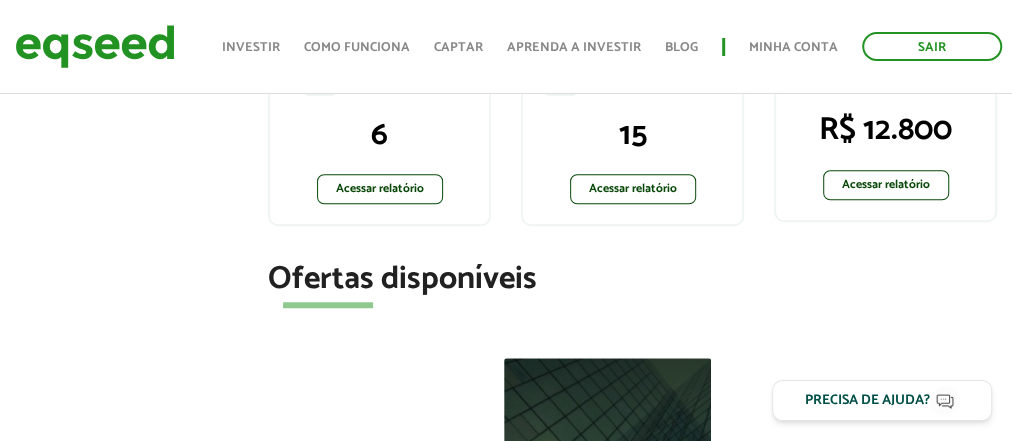 scroll, scrollTop: 480, scrollLeft: 0, axis: vertical 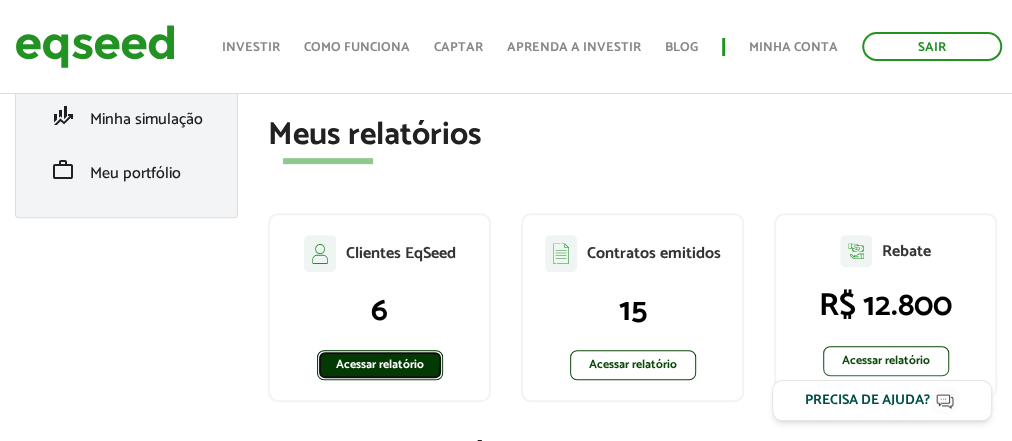 click on "Acessar relatório" at bounding box center [380, 365] 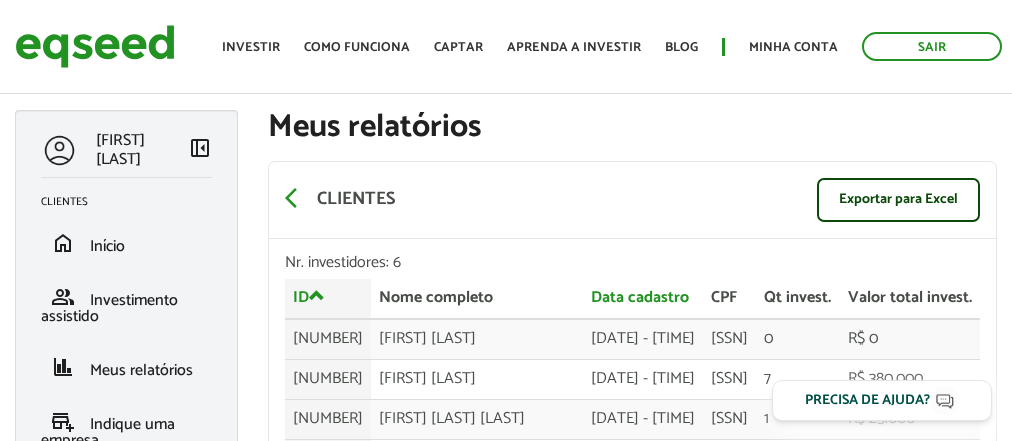 scroll, scrollTop: 0, scrollLeft: 0, axis: both 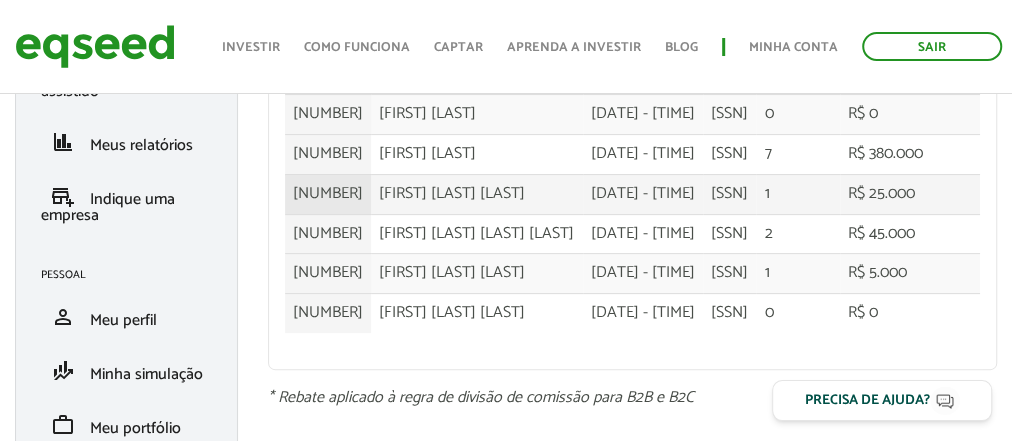 drag, startPoint x: 434, startPoint y: 184, endPoint x: 374, endPoint y: 268, distance: 103.227905 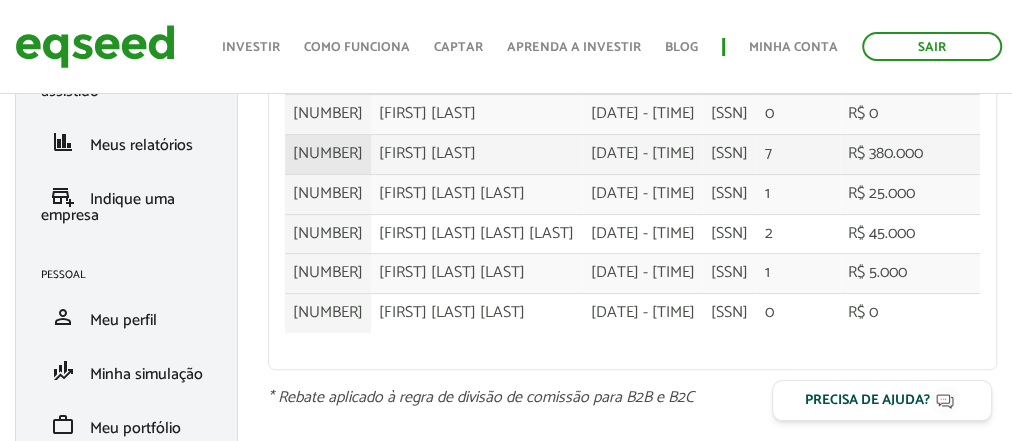 drag, startPoint x: 374, startPoint y: 268, endPoint x: 392, endPoint y: 212, distance: 58.821766 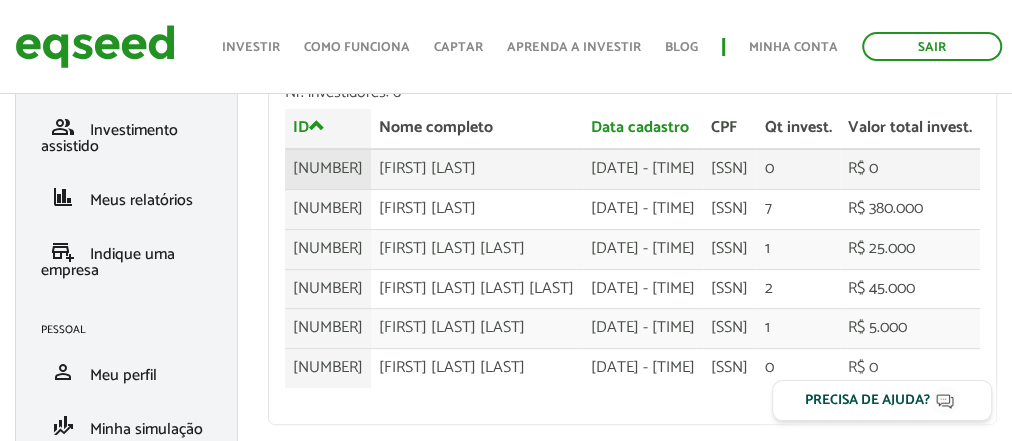 scroll, scrollTop: 0, scrollLeft: 0, axis: both 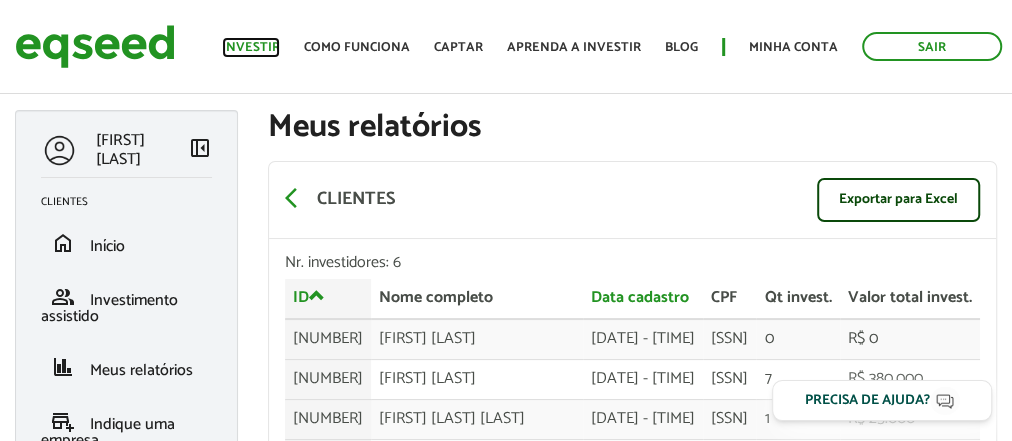 click on "Investir" at bounding box center (251, 47) 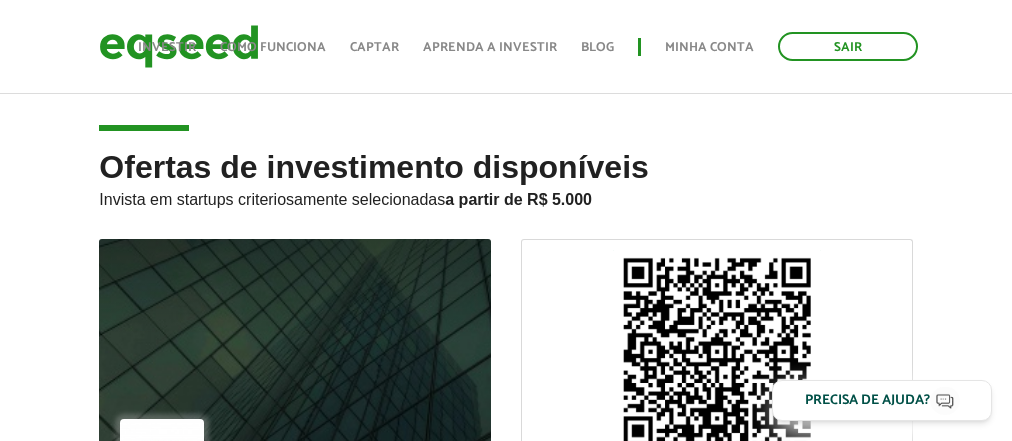 scroll, scrollTop: 275, scrollLeft: 0, axis: vertical 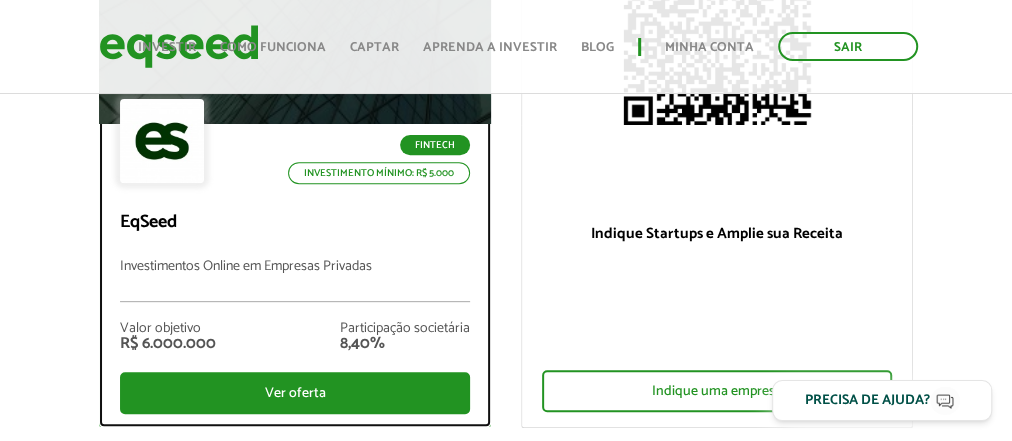 click on "Fintech" at bounding box center [435, 145] 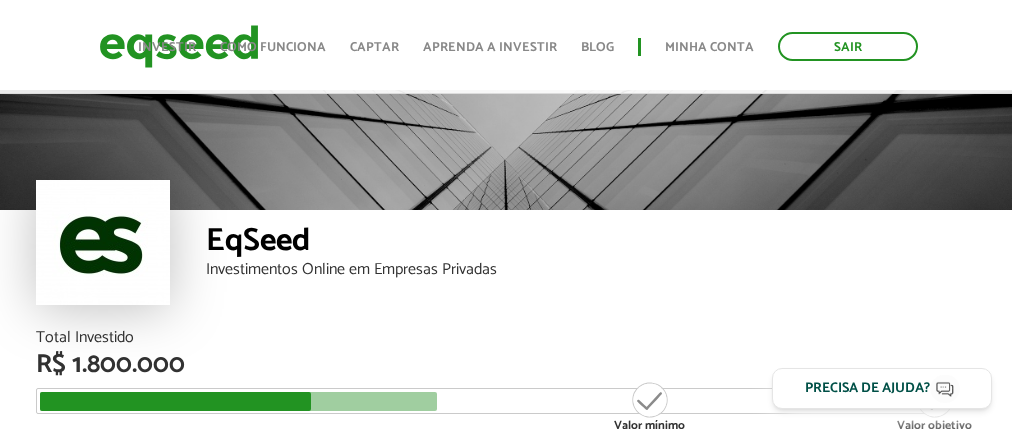 scroll, scrollTop: 320, scrollLeft: 0, axis: vertical 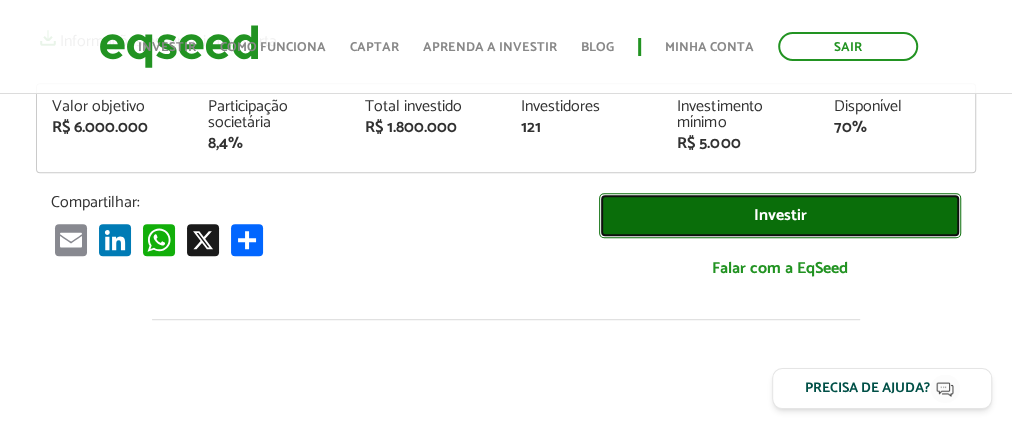 click on "Investir" at bounding box center [780, 215] 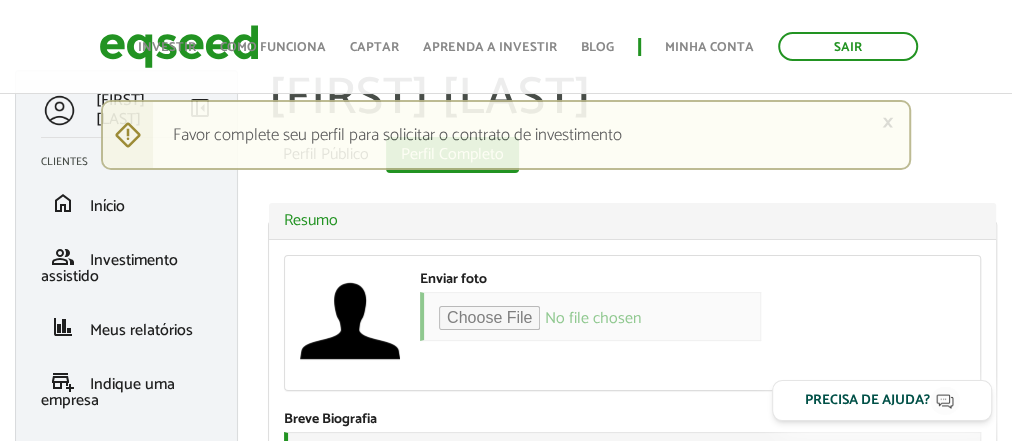 scroll, scrollTop: 0, scrollLeft: 0, axis: both 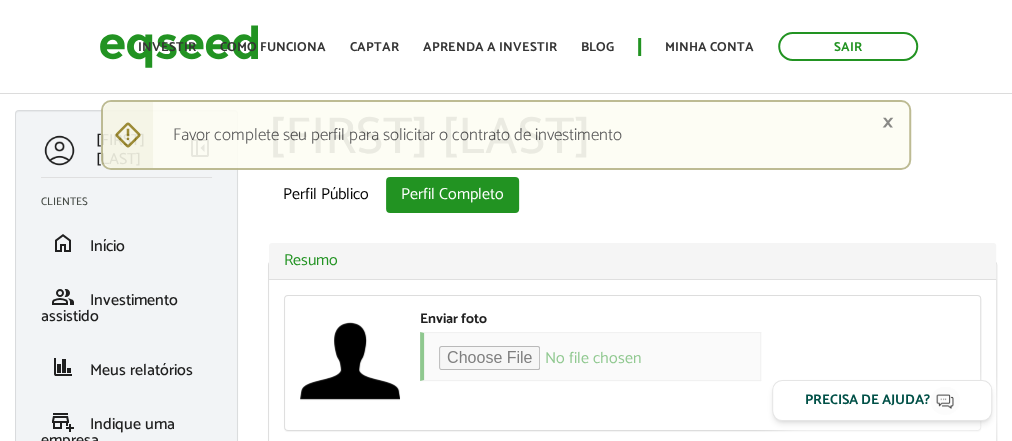 type on "**********" 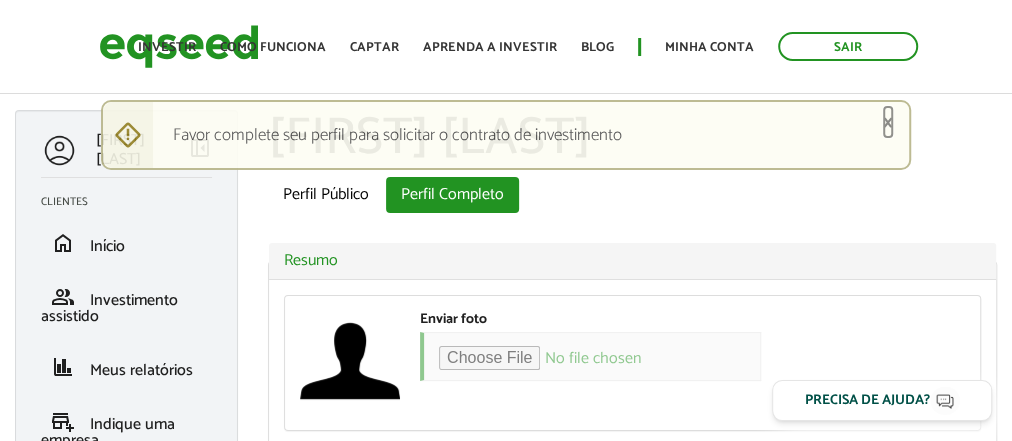 click on "×" at bounding box center [888, 122] 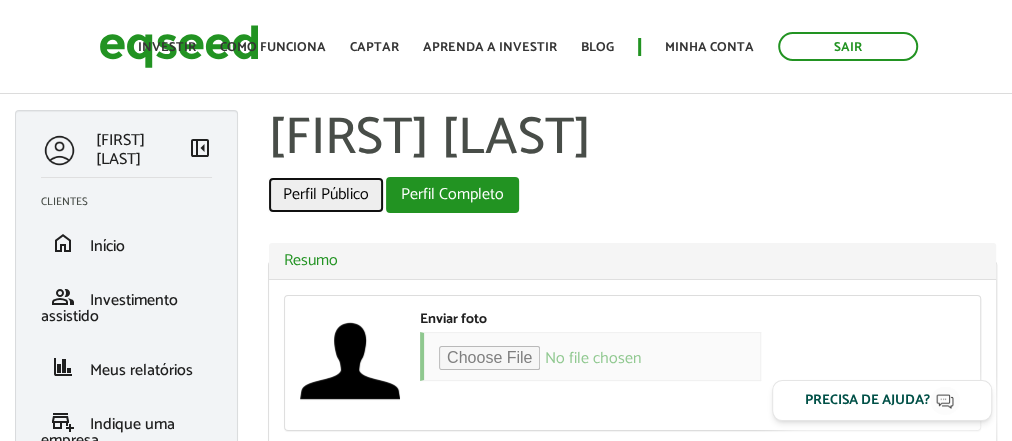 click on "Perfil Público" at bounding box center [326, 195] 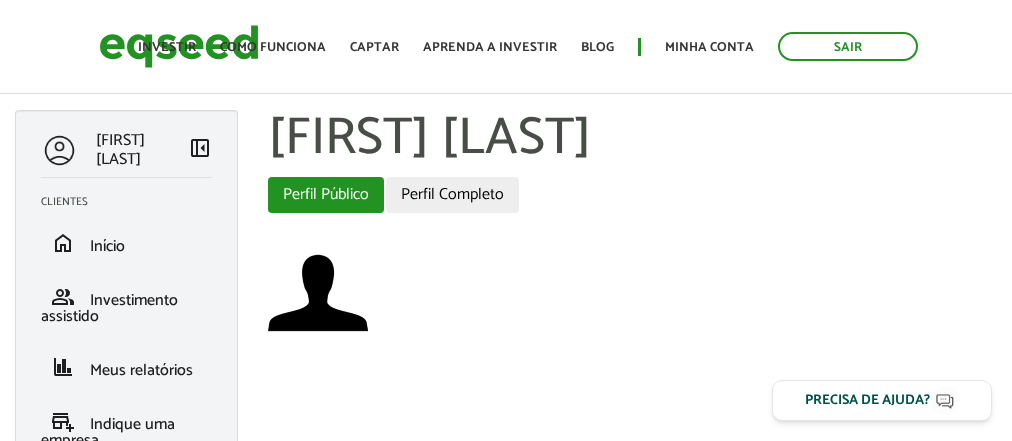 scroll, scrollTop: 0, scrollLeft: 0, axis: both 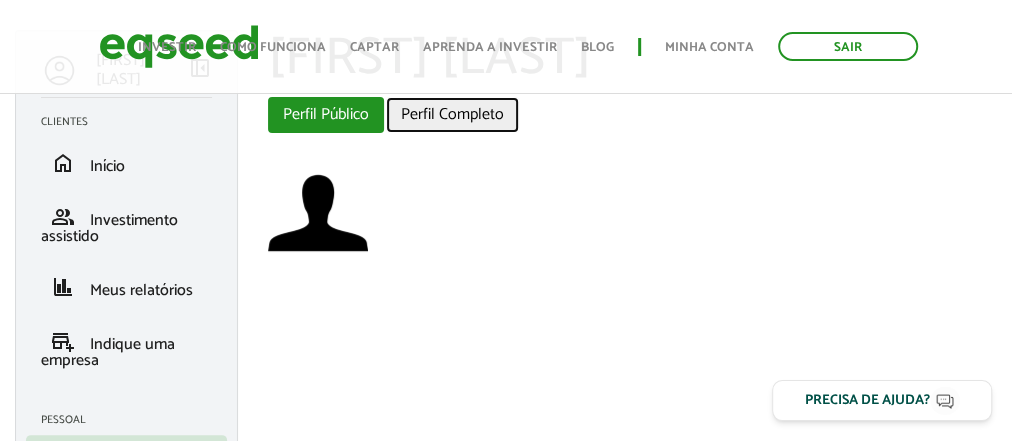 click on "Perfil Completo" at bounding box center [452, 115] 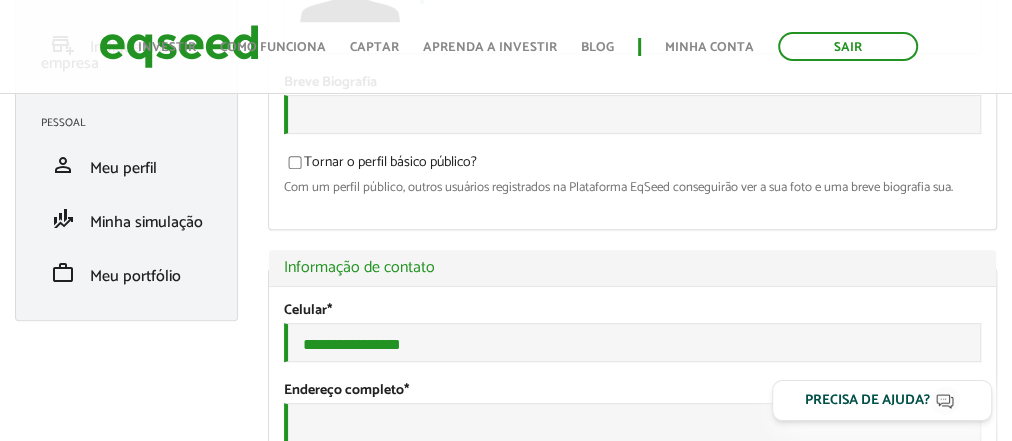 scroll, scrollTop: 480, scrollLeft: 0, axis: vertical 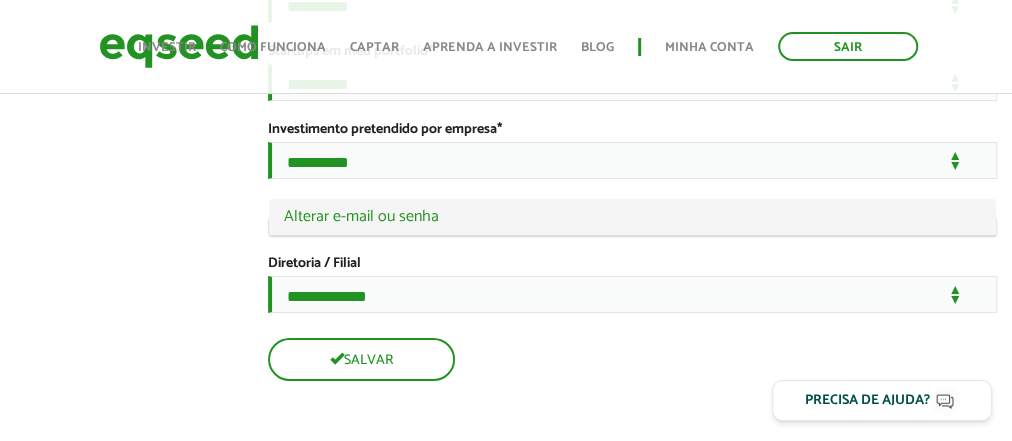 type on "**********" 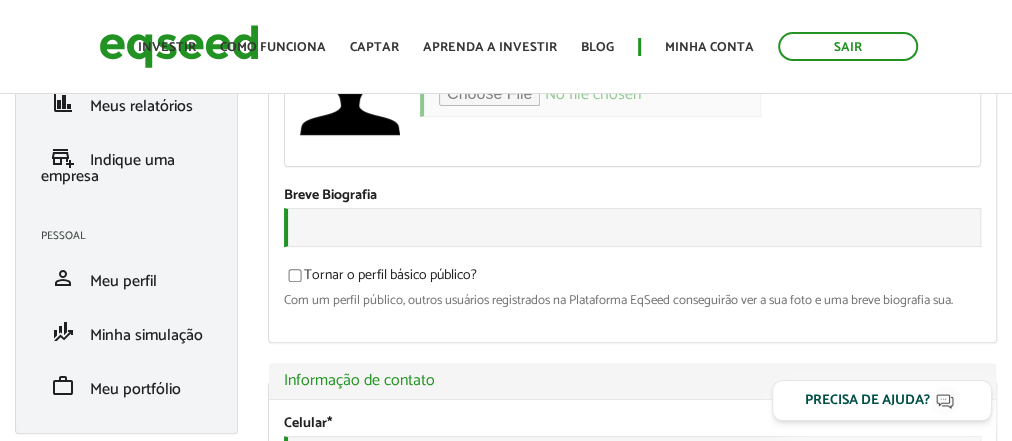 scroll, scrollTop: 0, scrollLeft: 0, axis: both 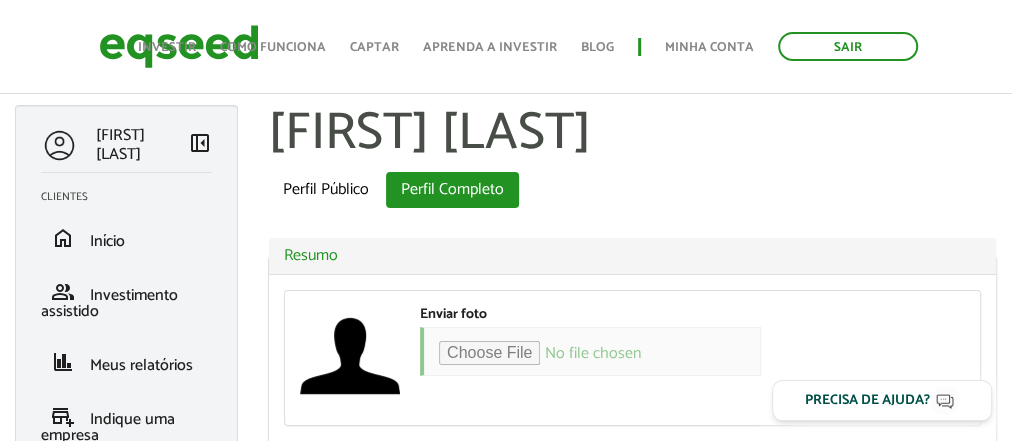 click on "left_panel_close" at bounding box center [200, 143] 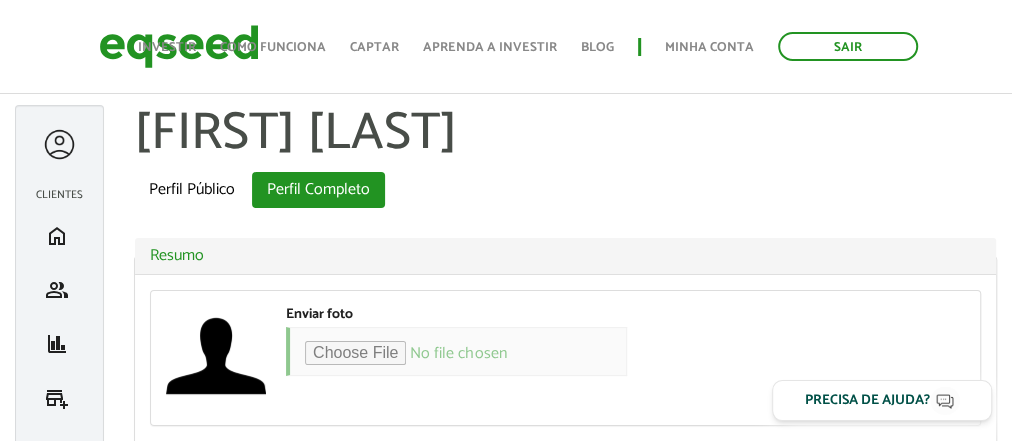 click on "Lauriene Lima
left_panel_close" at bounding box center [59, 148] 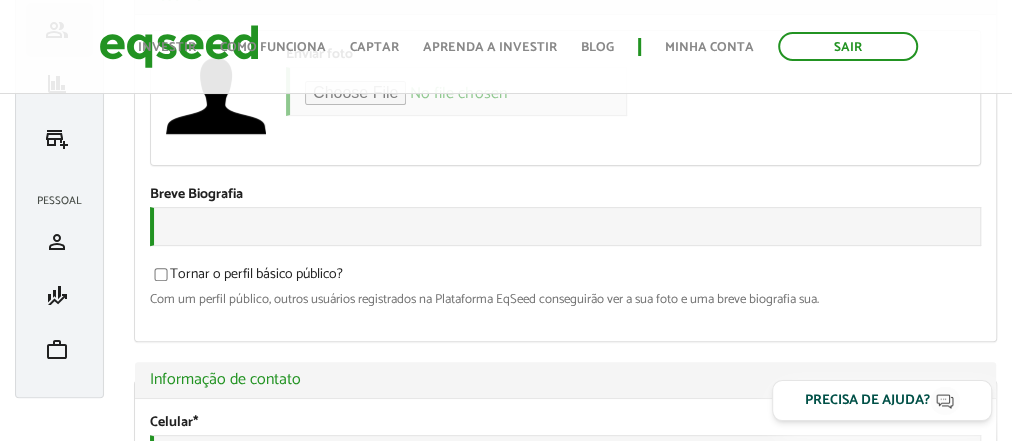 scroll, scrollTop: 85, scrollLeft: 0, axis: vertical 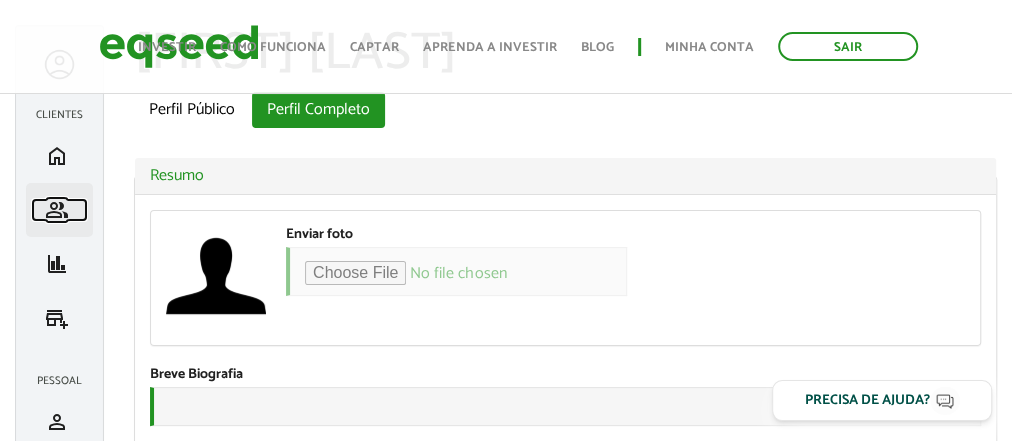 click on "group" at bounding box center [57, 210] 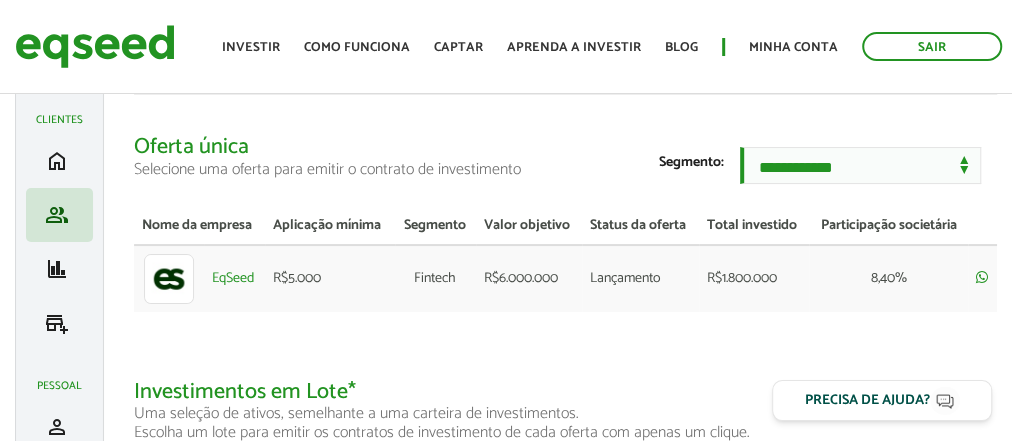 scroll, scrollTop: 0, scrollLeft: 0, axis: both 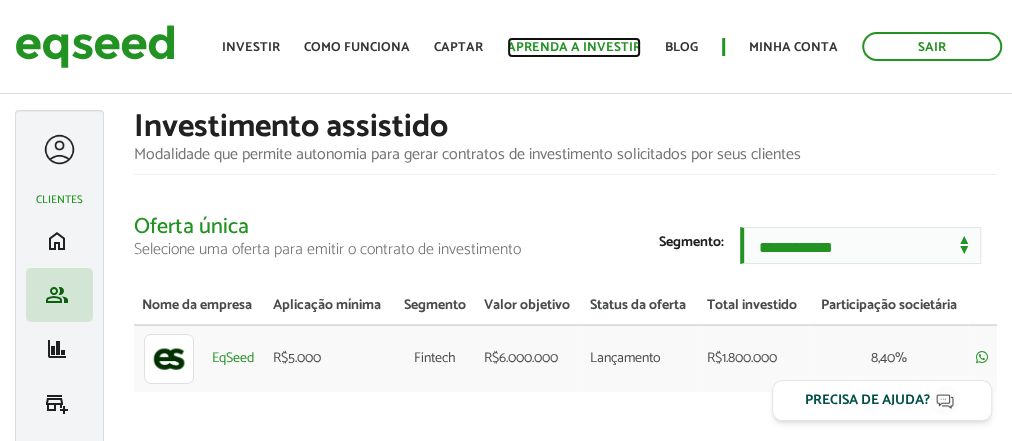 click on "Aprenda a investir" at bounding box center (574, 47) 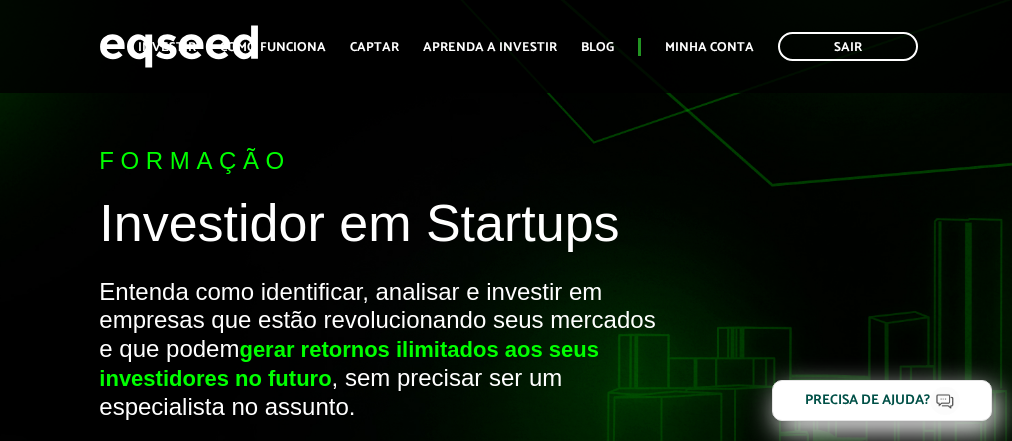 scroll, scrollTop: 320, scrollLeft: 0, axis: vertical 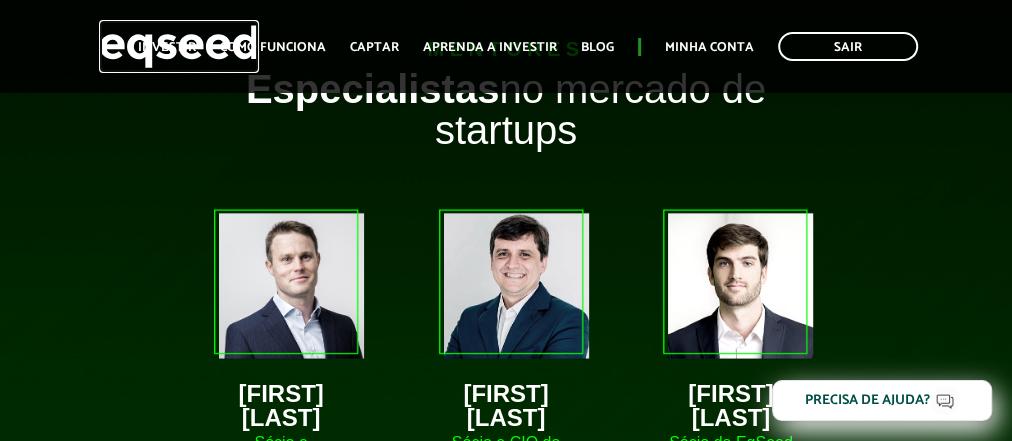 click at bounding box center (179, 46) 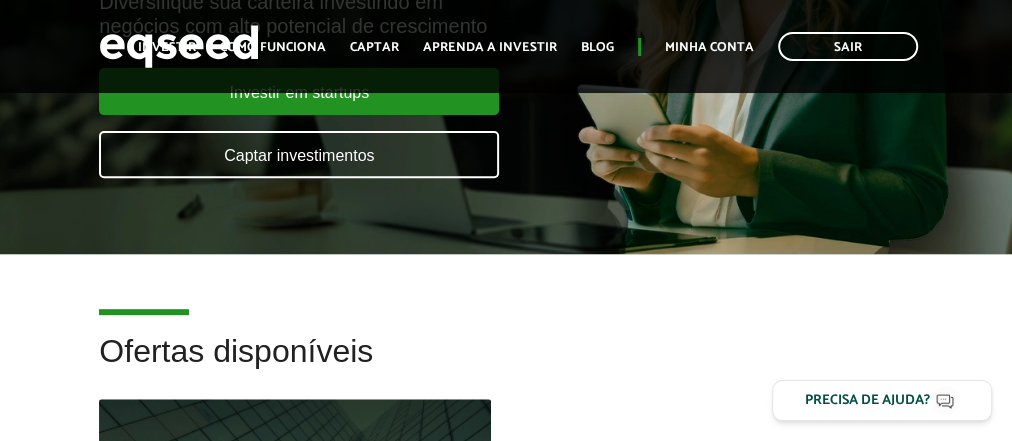 scroll, scrollTop: 320, scrollLeft: 0, axis: vertical 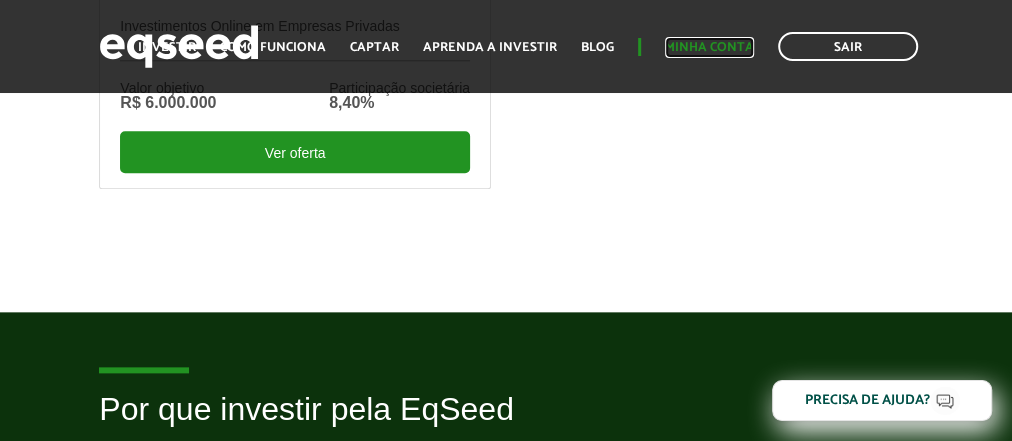 click on "Minha conta" at bounding box center (709, 47) 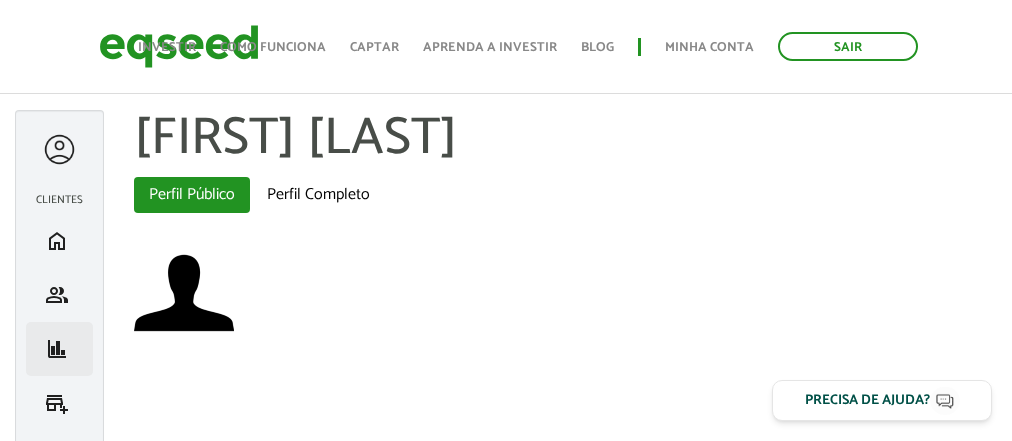 scroll, scrollTop: 160, scrollLeft: 0, axis: vertical 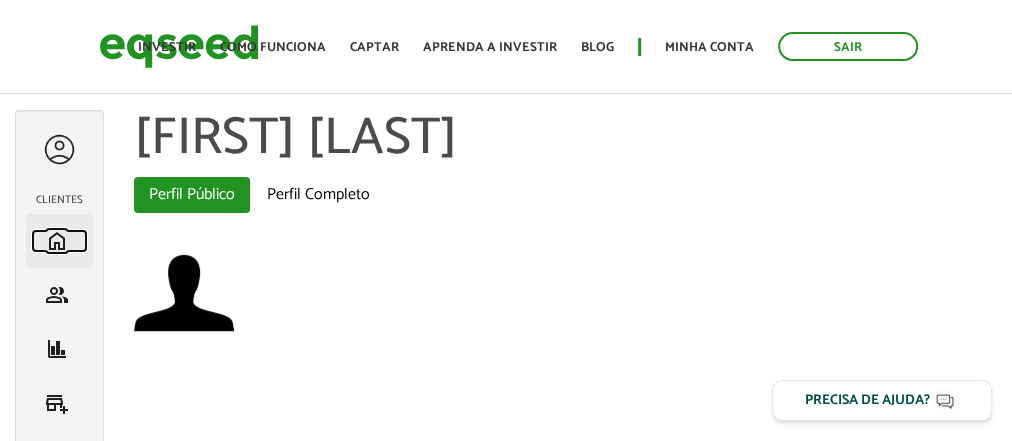 click on "home" at bounding box center (57, 241) 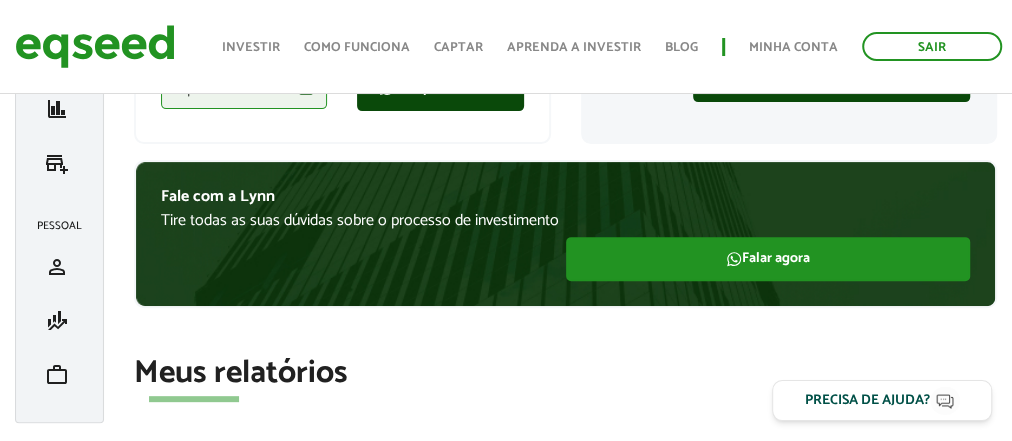 scroll, scrollTop: 240, scrollLeft: 0, axis: vertical 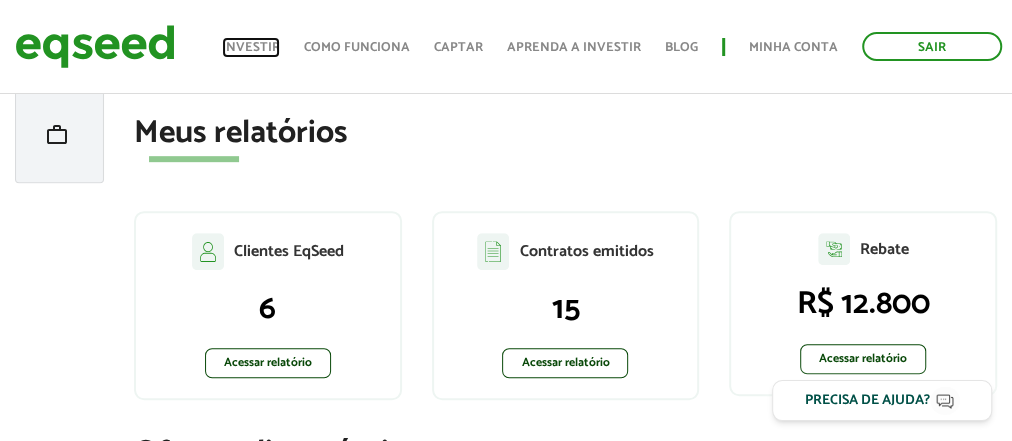 click on "Investir" at bounding box center (251, 47) 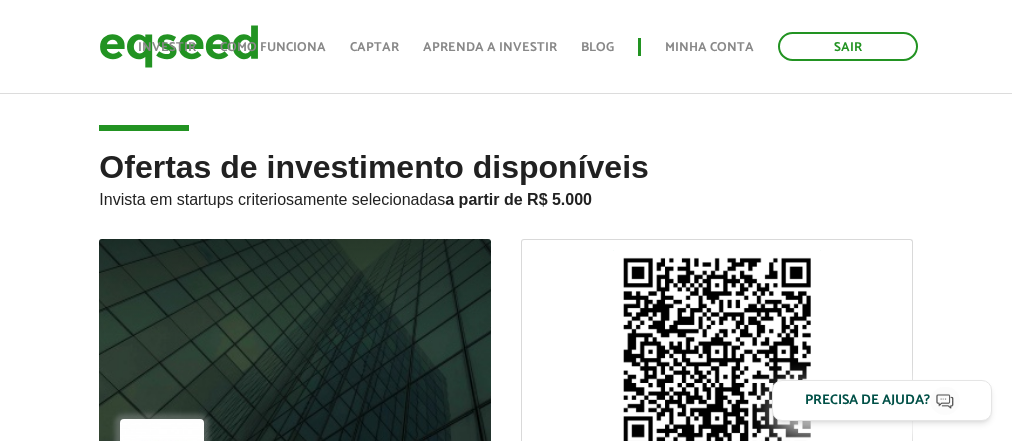 scroll, scrollTop: 211, scrollLeft: 0, axis: vertical 